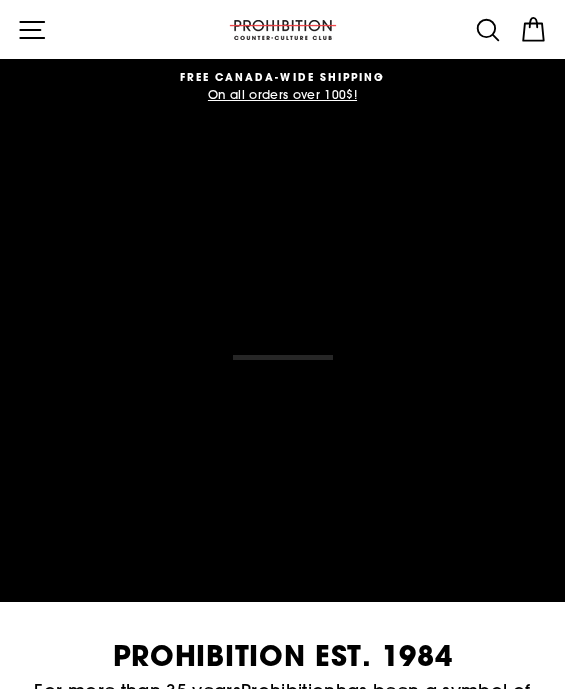 click 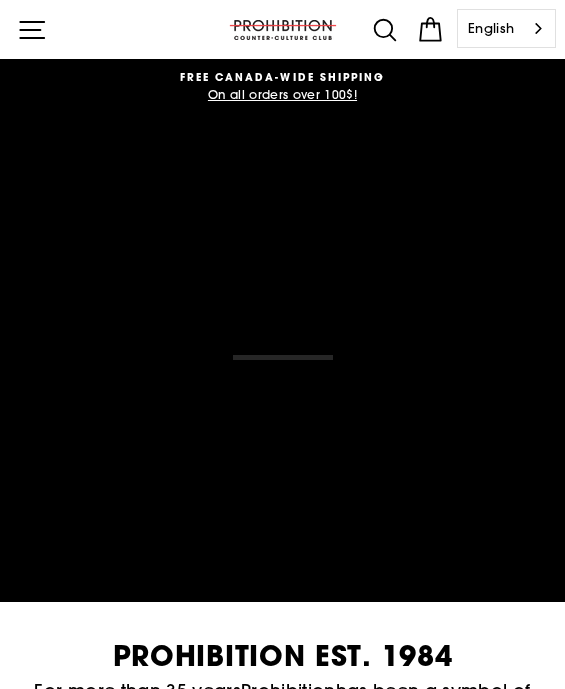 scroll, scrollTop: 0, scrollLeft: 0, axis: both 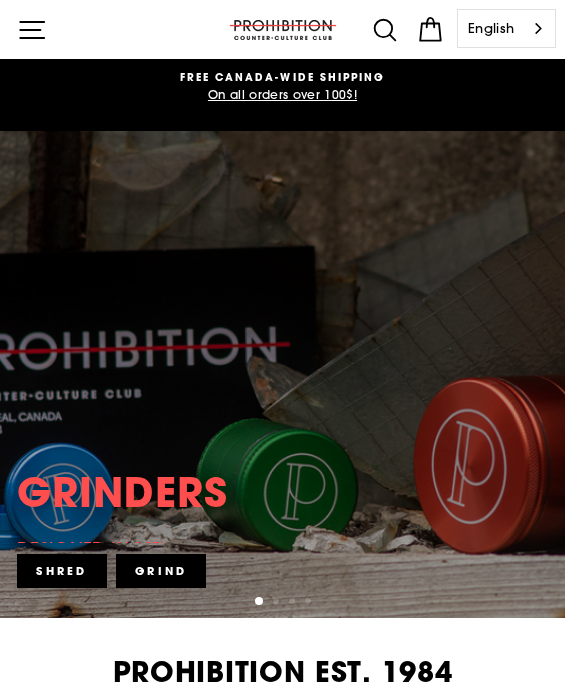 click 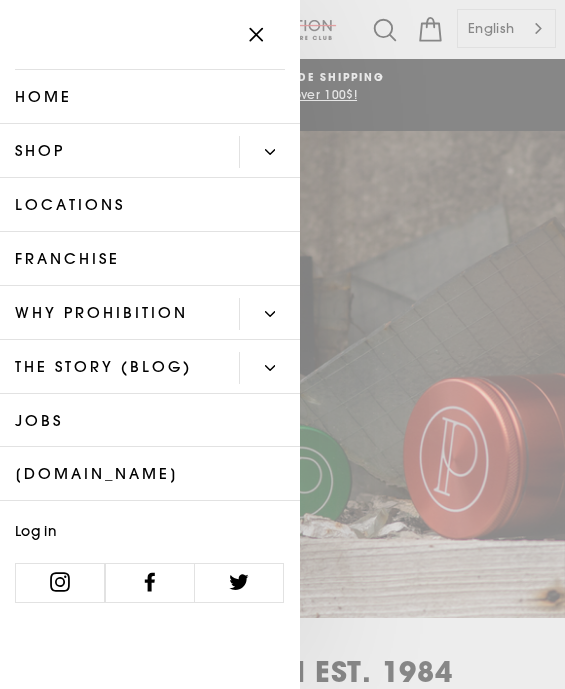 click 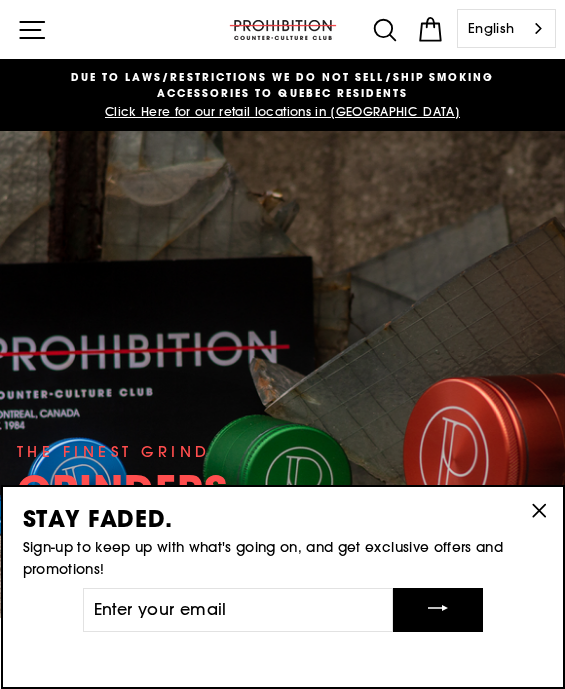 click 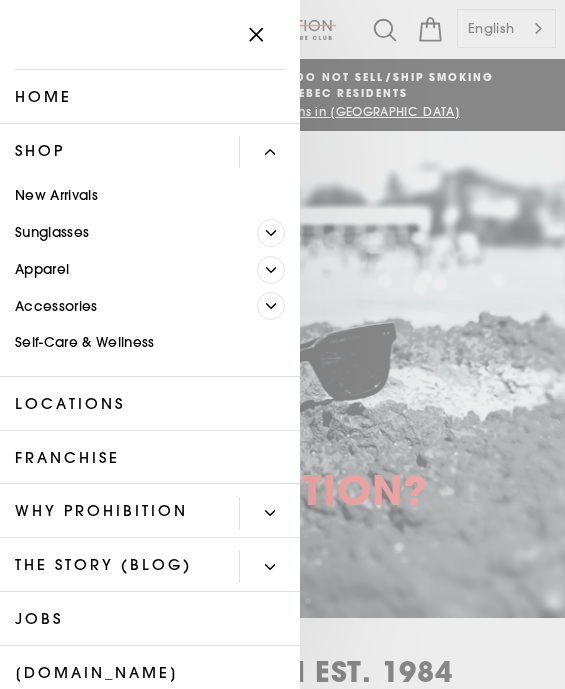 click 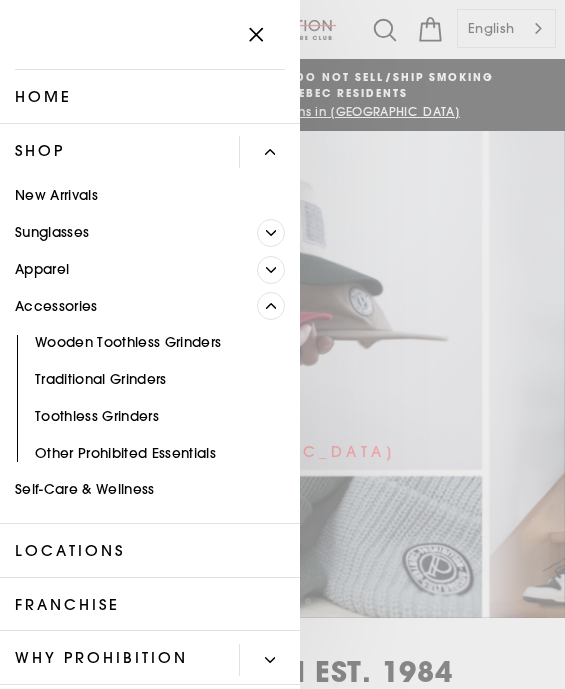 click on "Self-Care & Wellness" at bounding box center [150, 490] 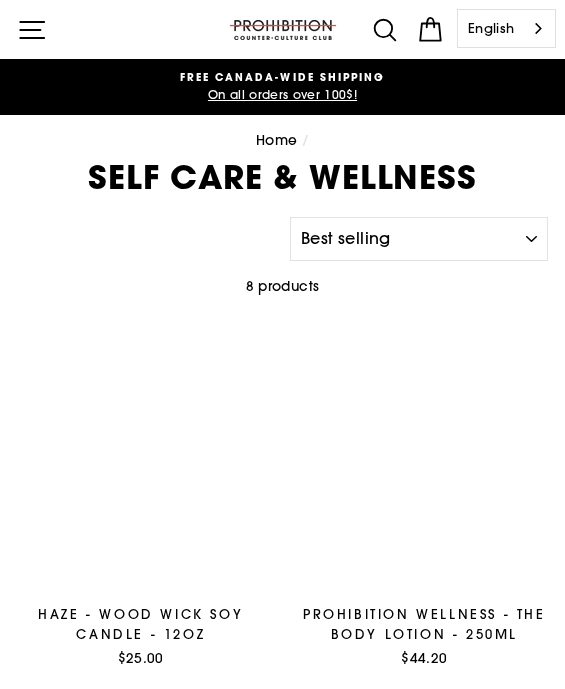 select on "best-selling" 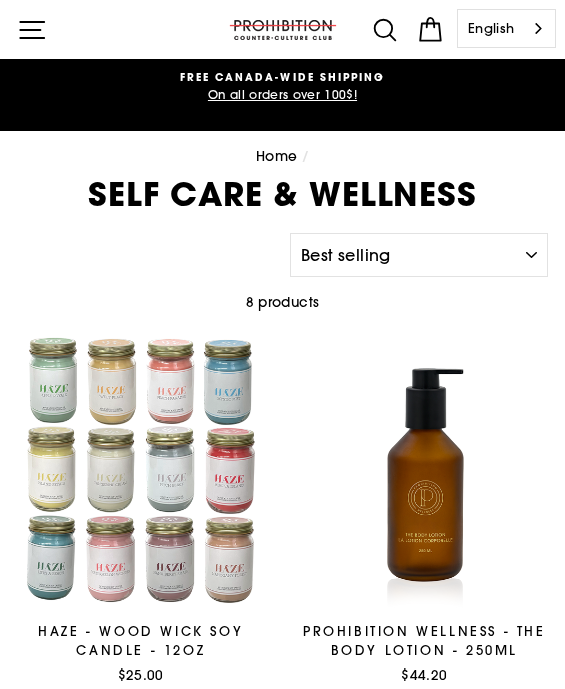 click 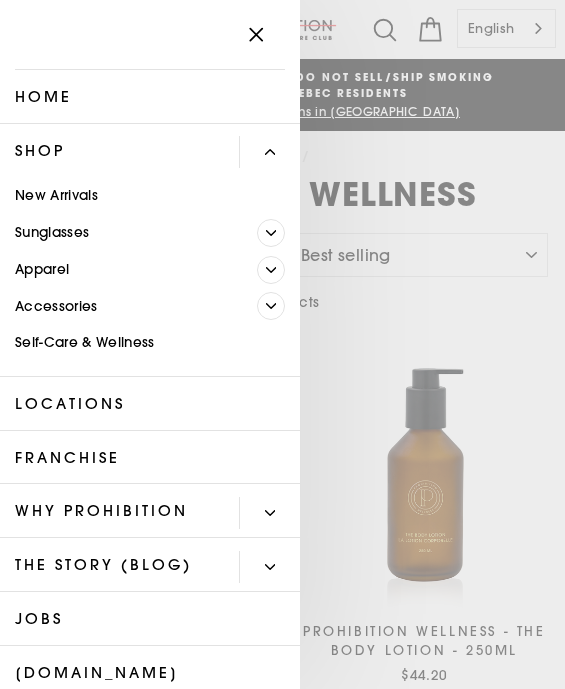 click 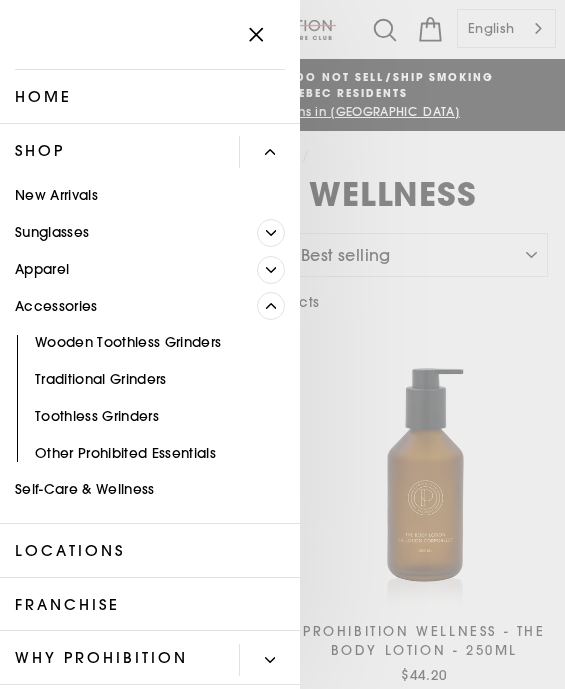 click on "Other Prohibited Essentials" at bounding box center [150, 453] 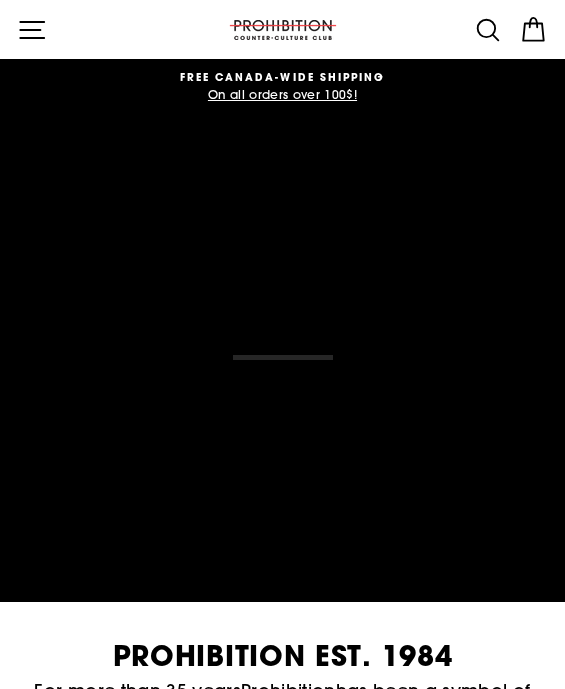 scroll, scrollTop: 0, scrollLeft: 0, axis: both 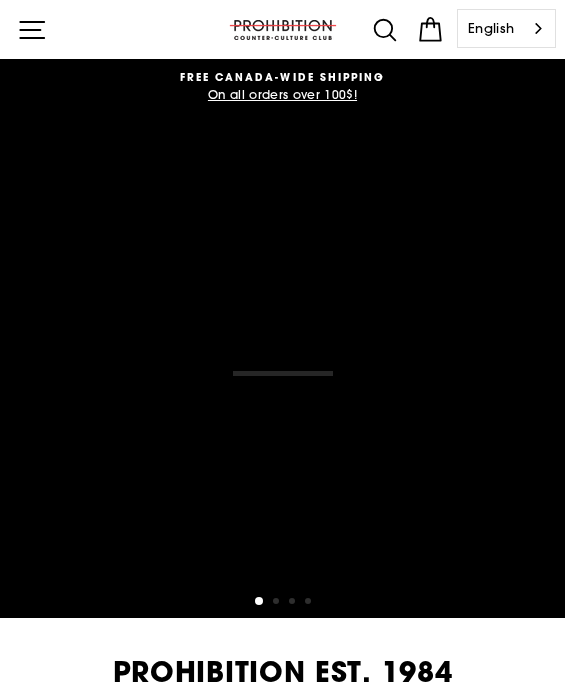 click on "English" at bounding box center (506, 28) 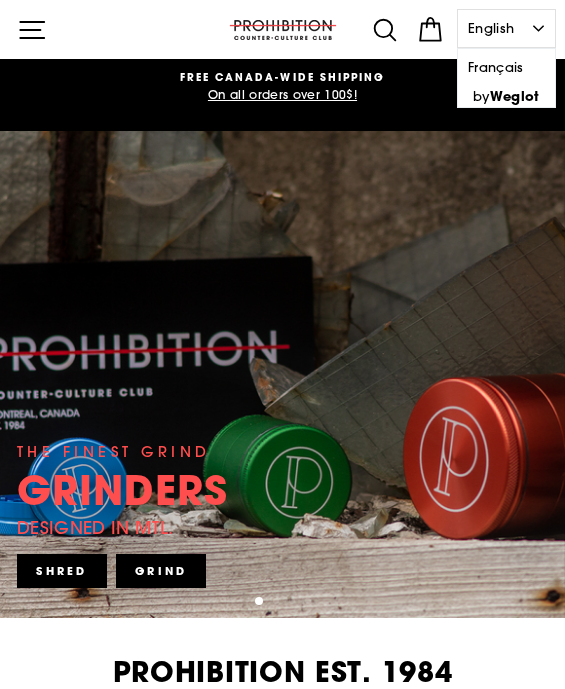 click 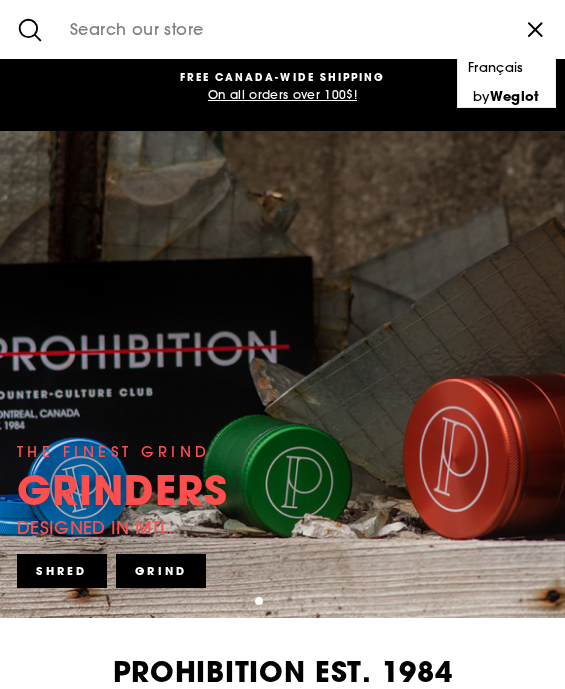 click 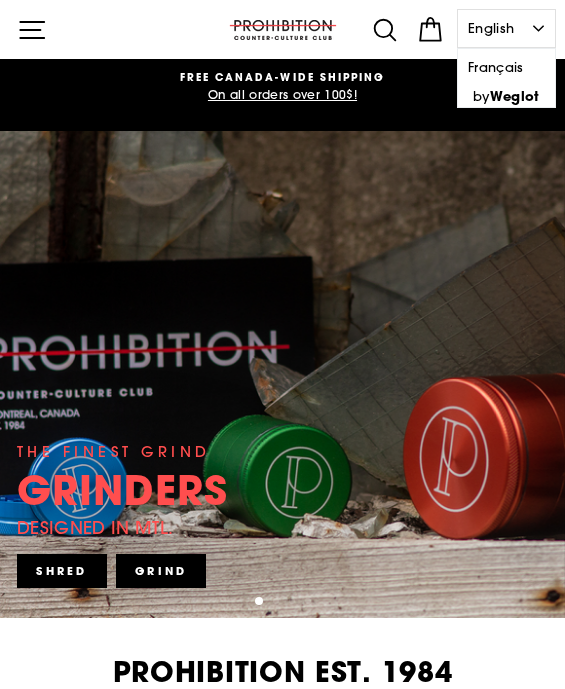 click 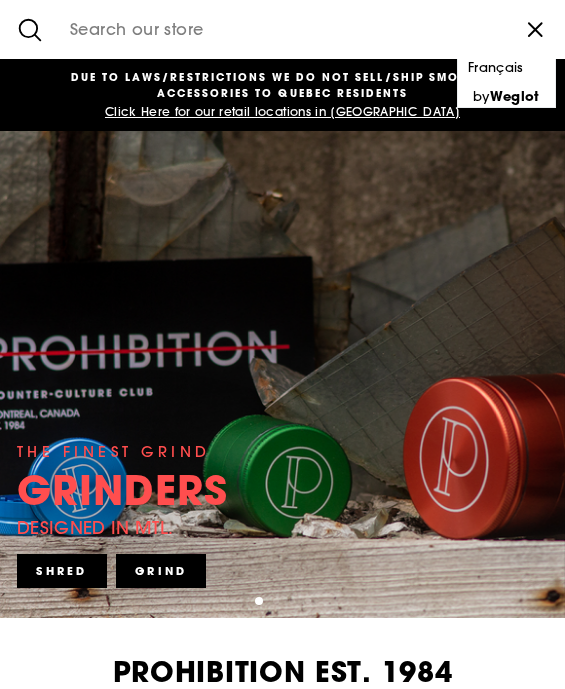 click at bounding box center (282, 29) 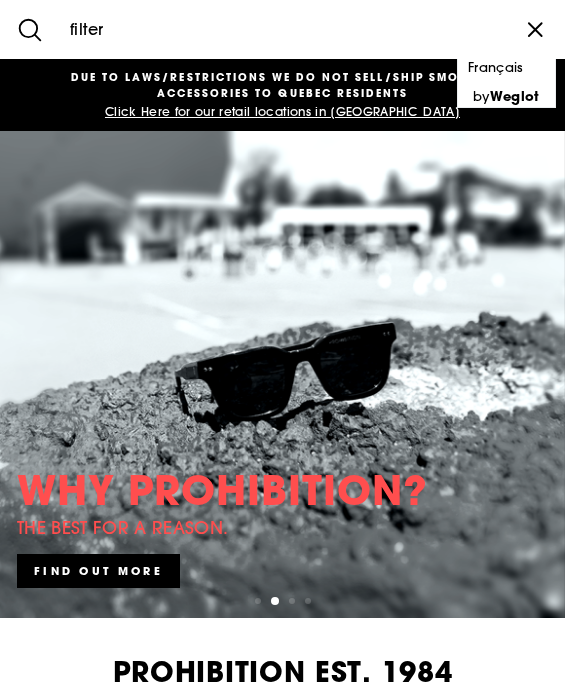 type on "filter" 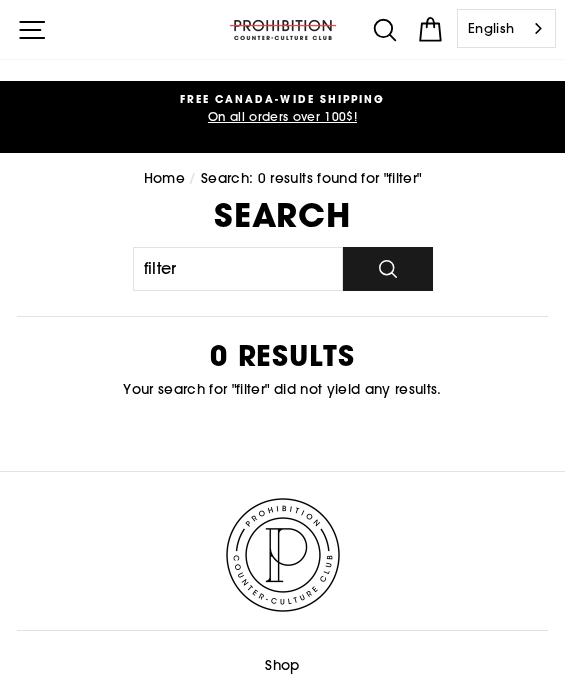 scroll, scrollTop: 0, scrollLeft: 0, axis: both 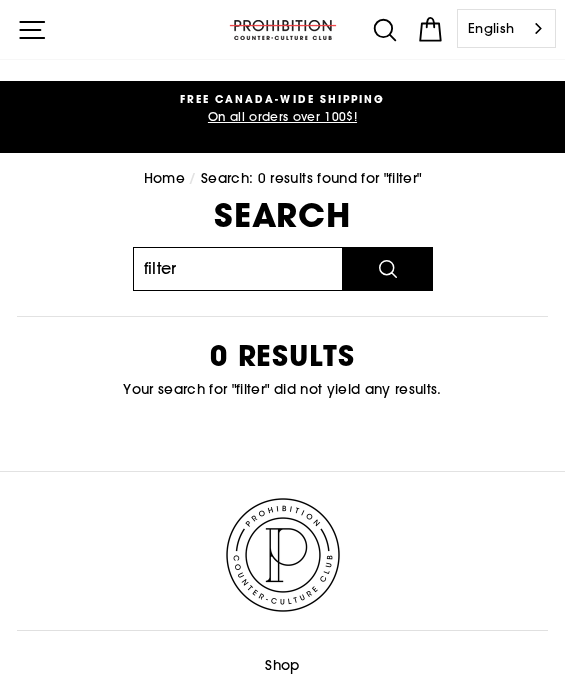 click on "filter" at bounding box center [238, 269] 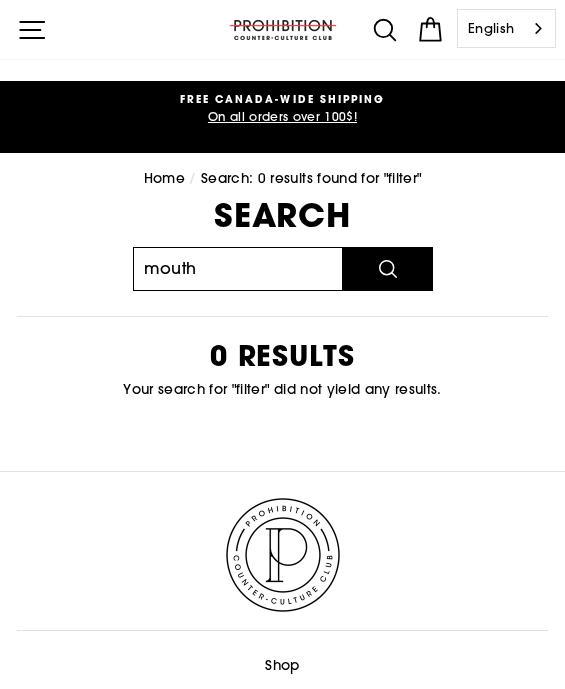 type on "mouth" 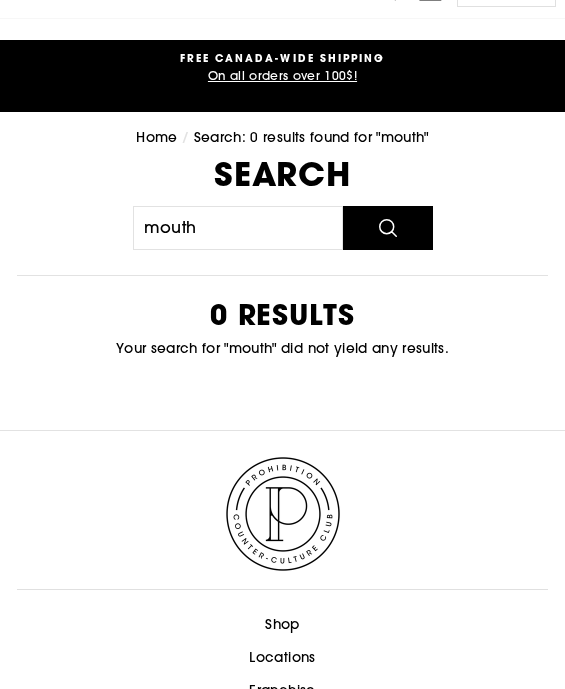 scroll, scrollTop: 0, scrollLeft: 0, axis: both 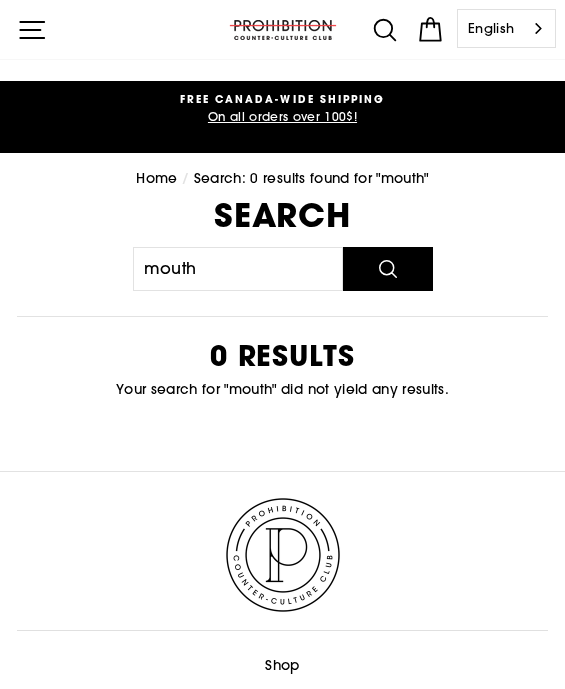 click 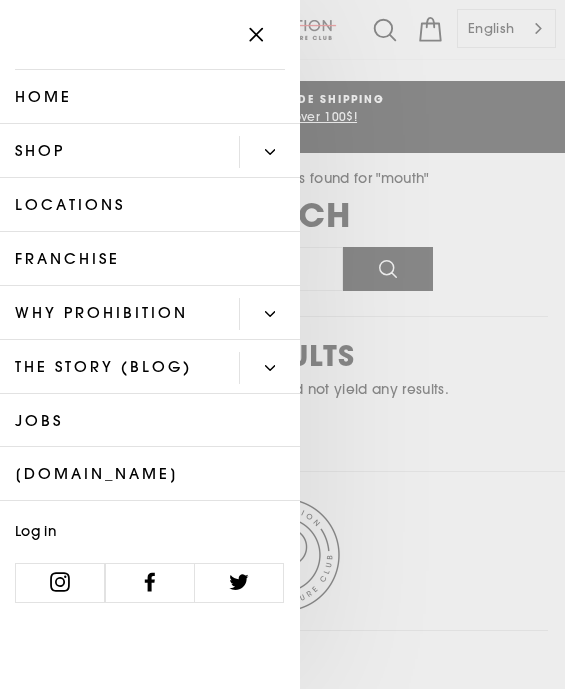 click at bounding box center [269, 152] 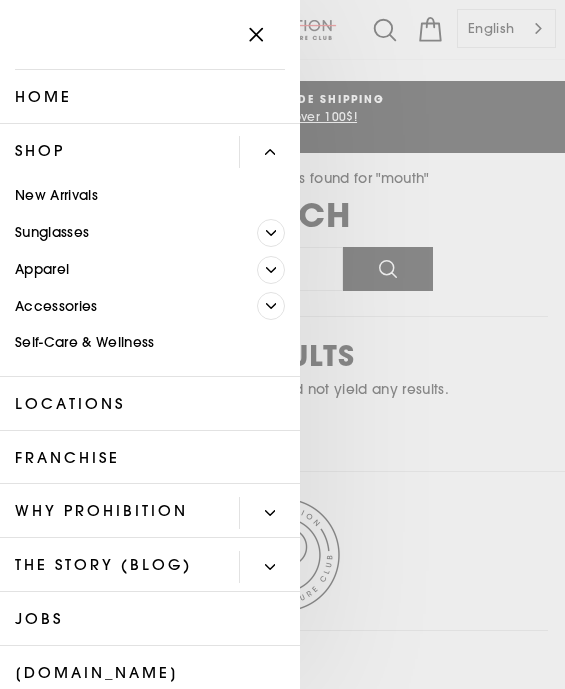 click at bounding box center (271, 306) 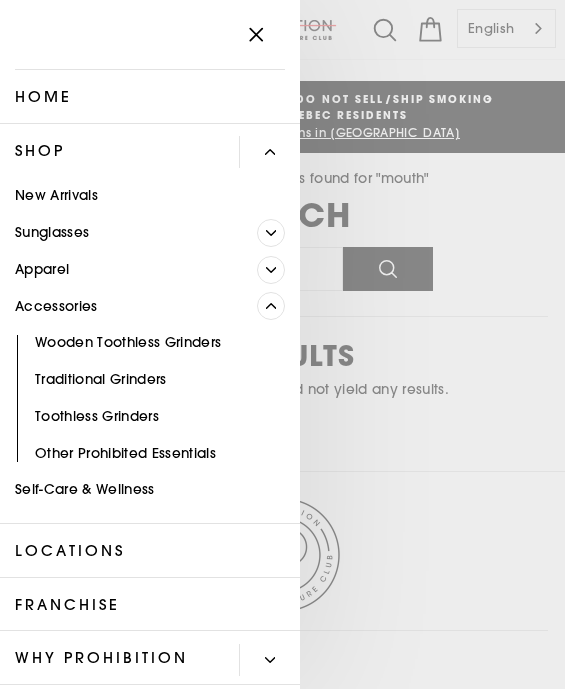 click at bounding box center [271, 270] 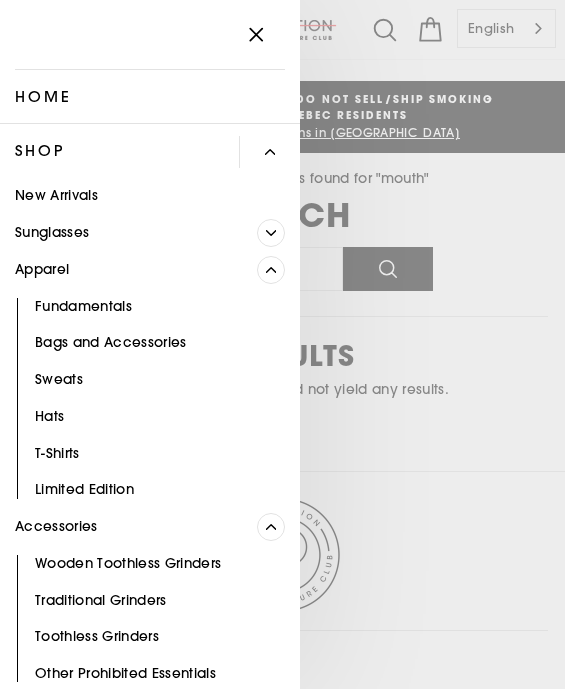 click on "Limited Edition" at bounding box center (150, 490) 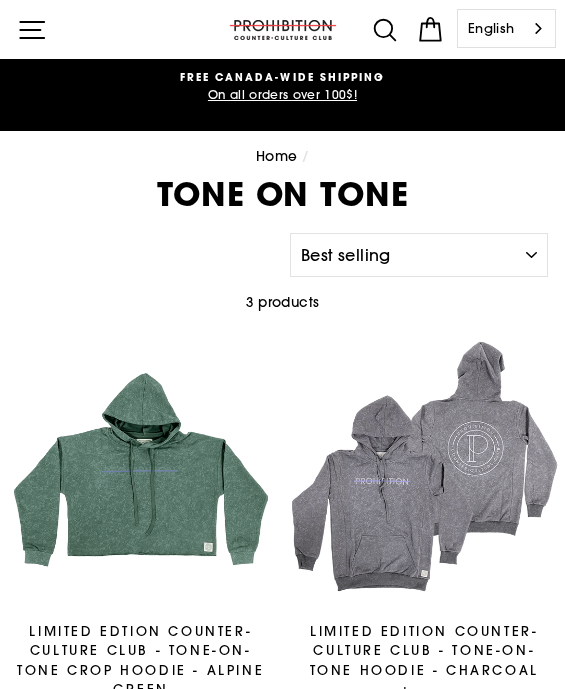 select on "best-selling" 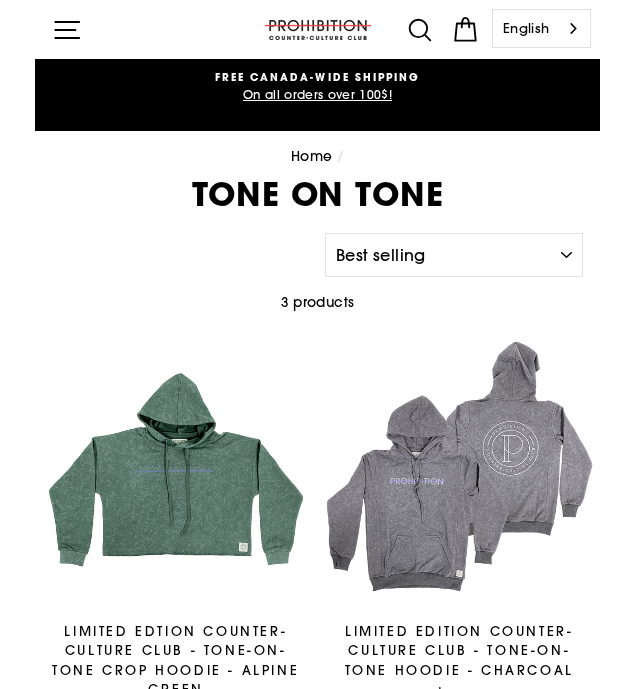 scroll, scrollTop: 0, scrollLeft: 0, axis: both 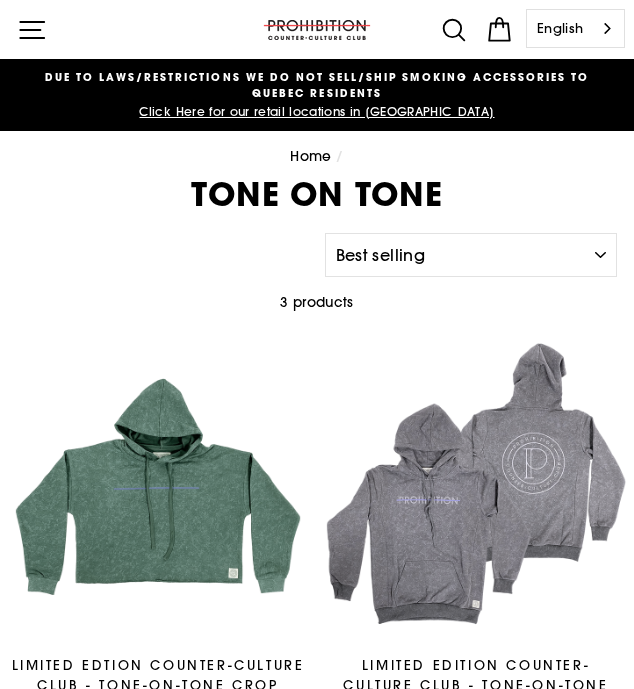 click 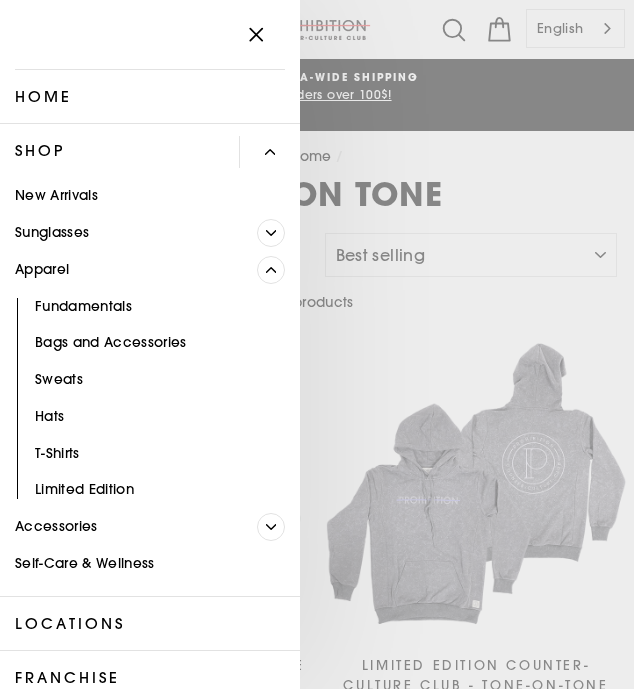 click on "Accessories" at bounding box center (128, 527) 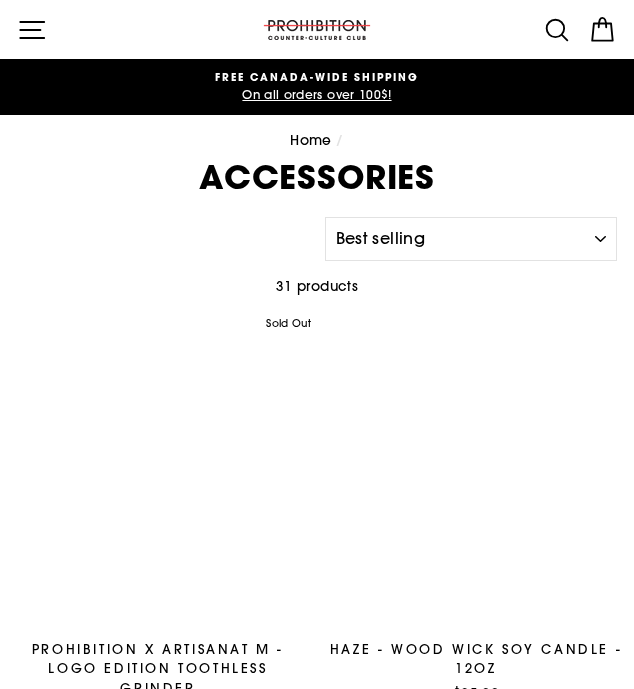 select on "best-selling" 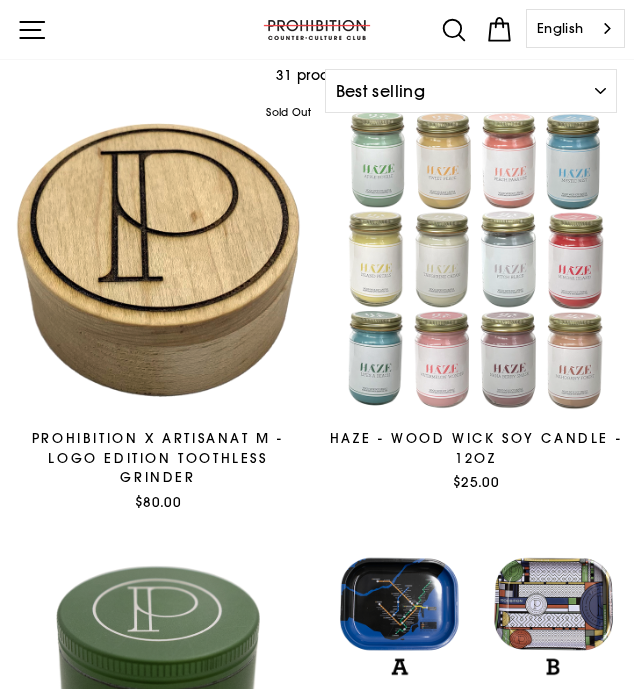scroll, scrollTop: 222, scrollLeft: 0, axis: vertical 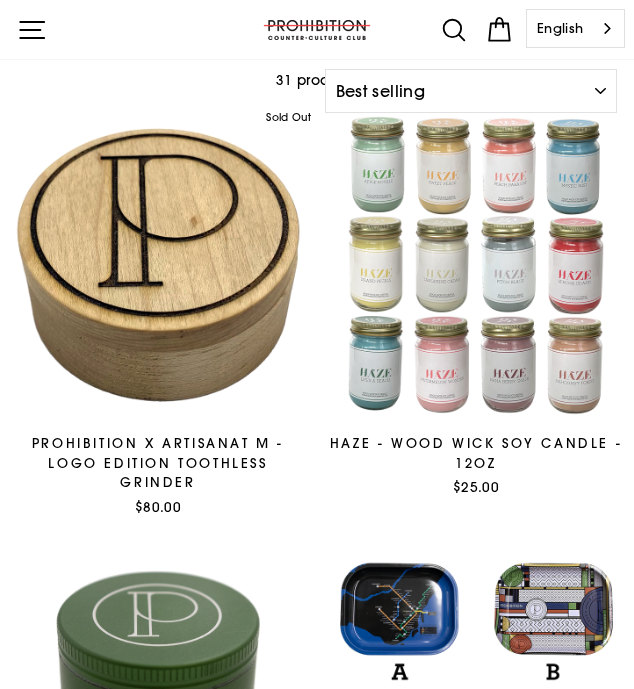 click at bounding box center [476, 265] 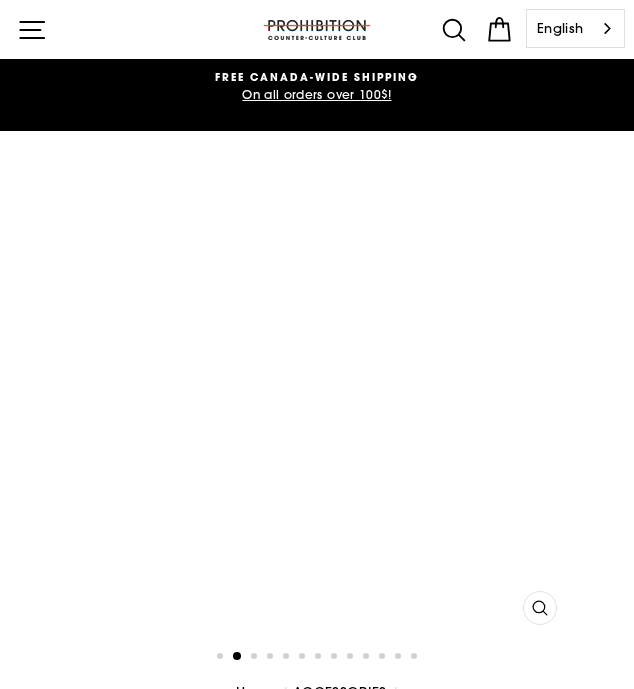 scroll, scrollTop: 0, scrollLeft: 0, axis: both 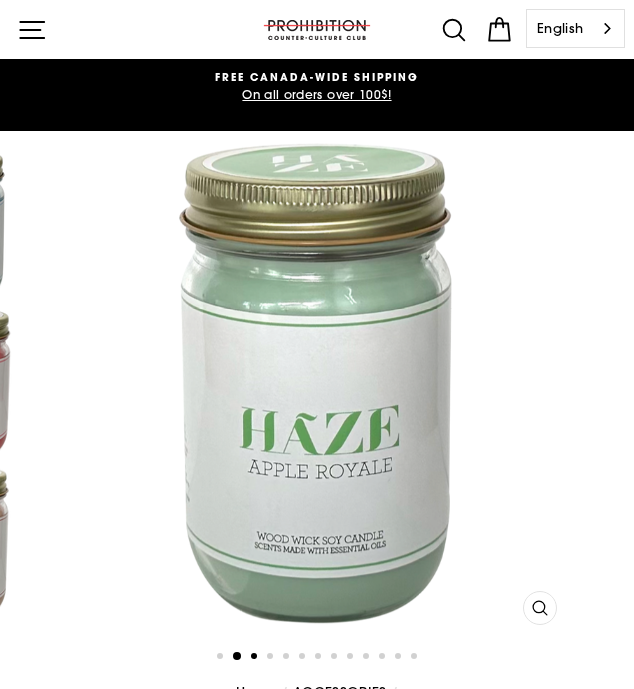click on "3" at bounding box center (256, 658) 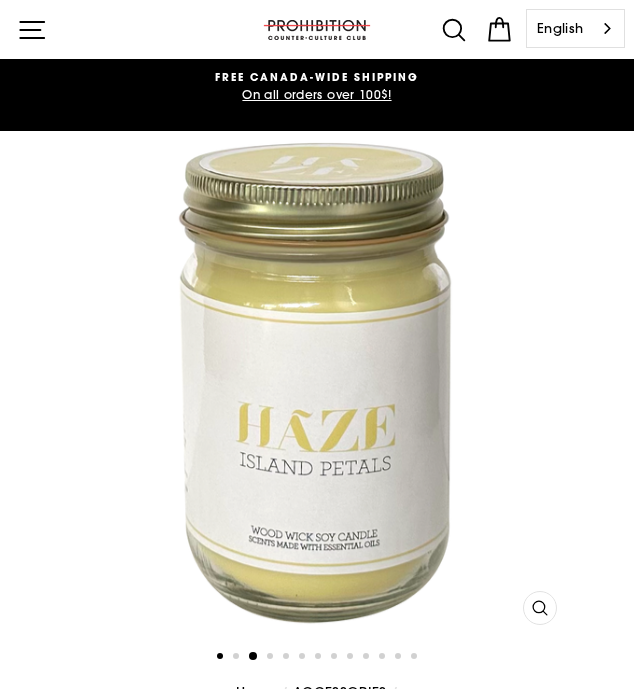 click on "1" at bounding box center (222, 658) 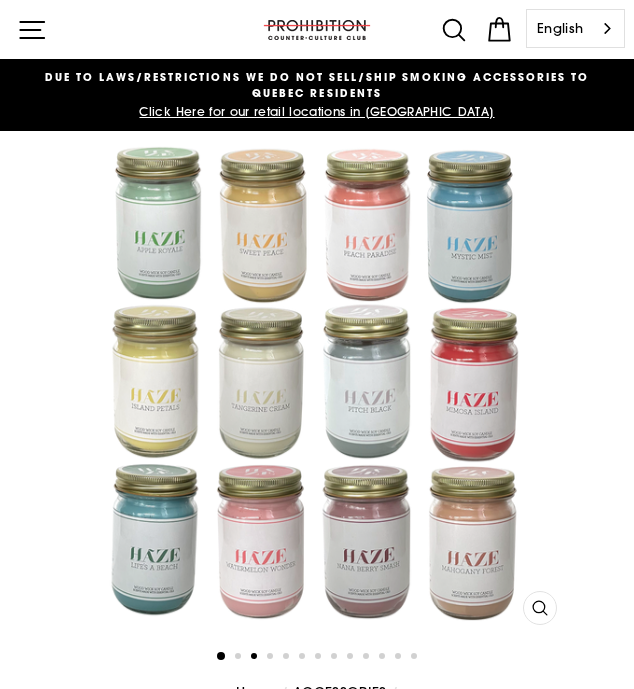 click on "3" at bounding box center [256, 658] 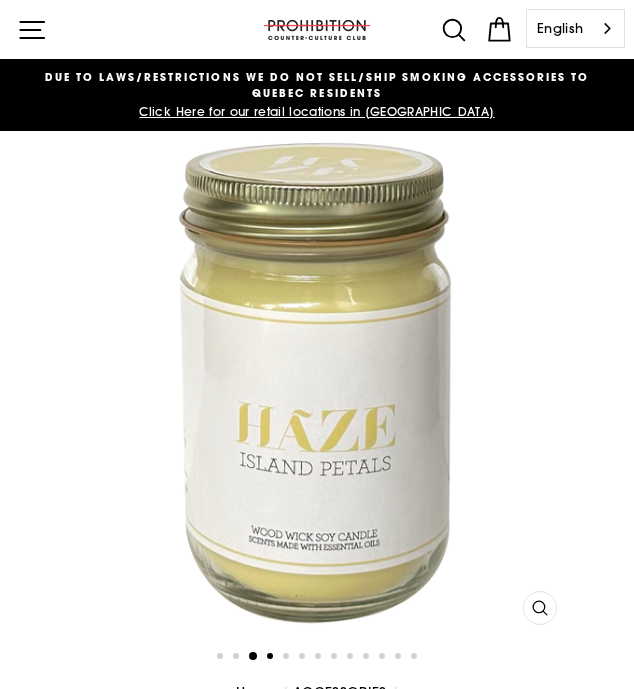 click on "4" at bounding box center [272, 658] 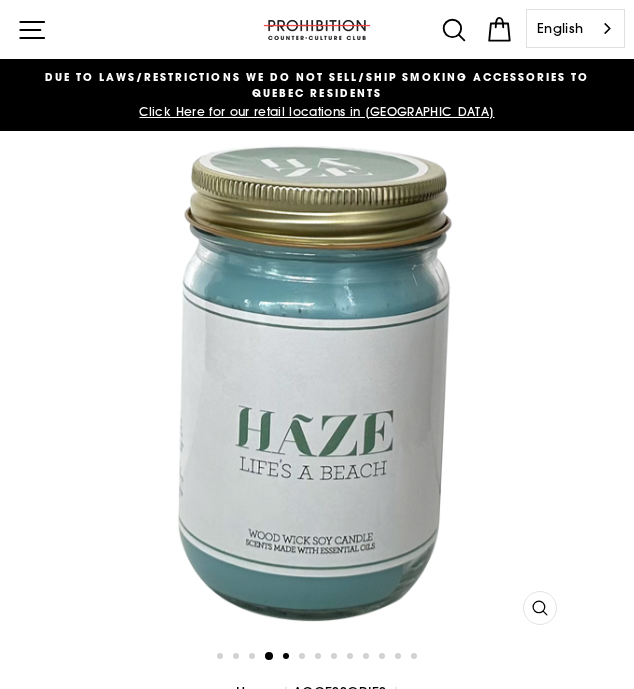click on "5" at bounding box center (288, 658) 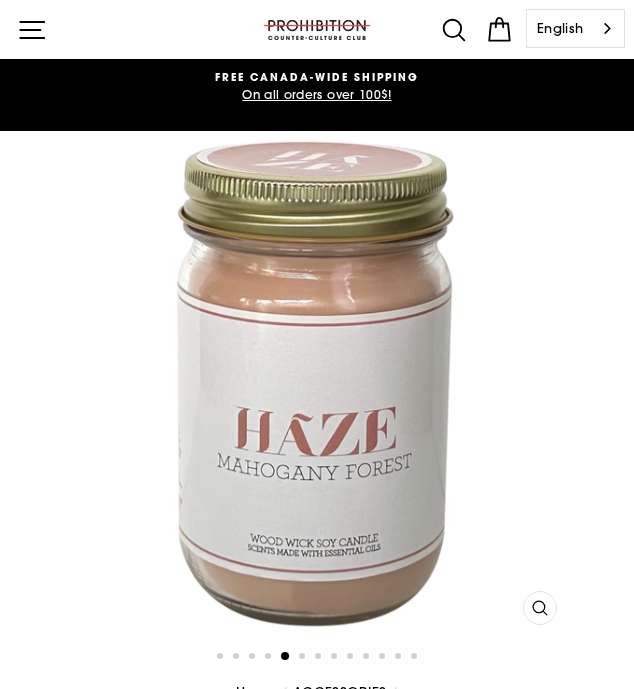 click on "1 2 3 4 5 6 7 8 9 10 11 12 13" at bounding box center [317, 656] 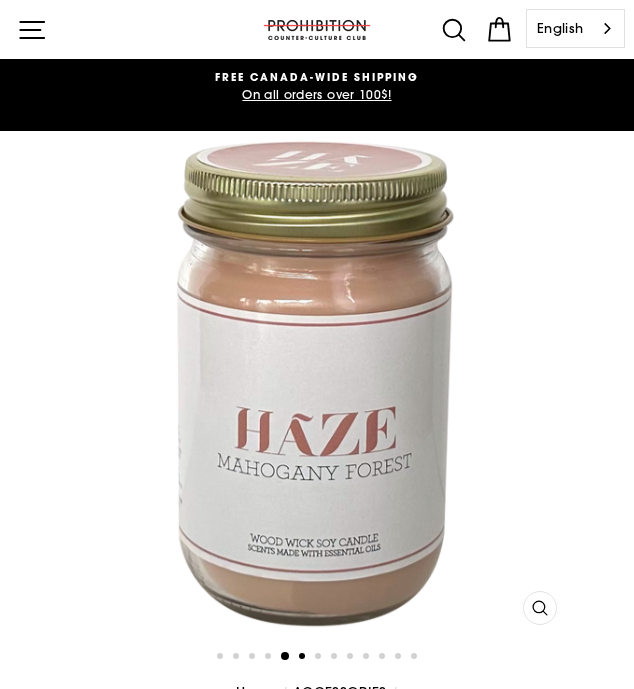click on "6" at bounding box center (304, 658) 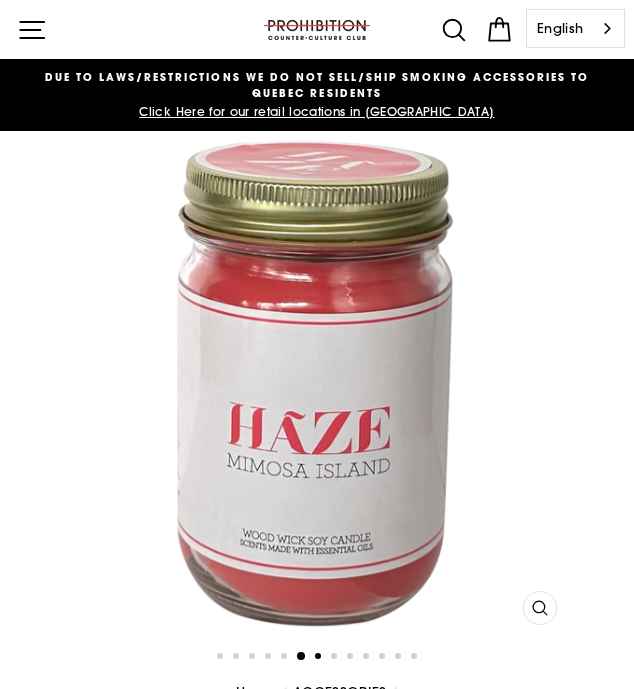 click on "7" at bounding box center [320, 658] 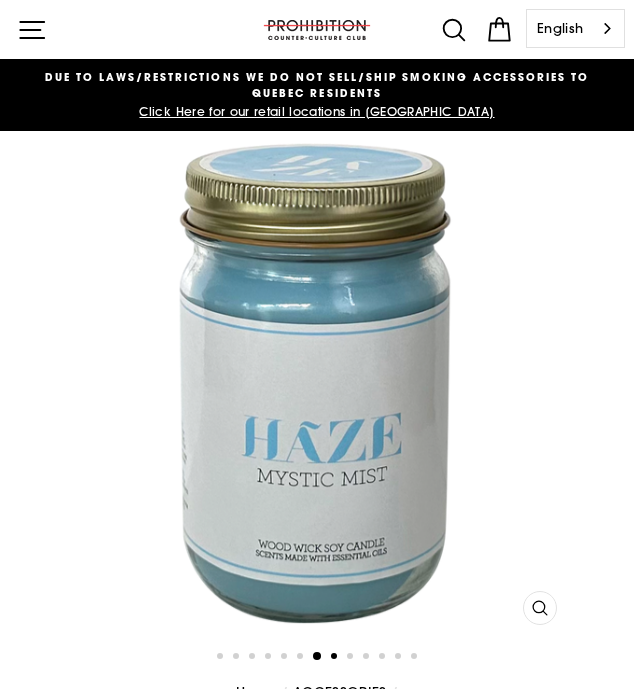 click on "8" at bounding box center (336, 658) 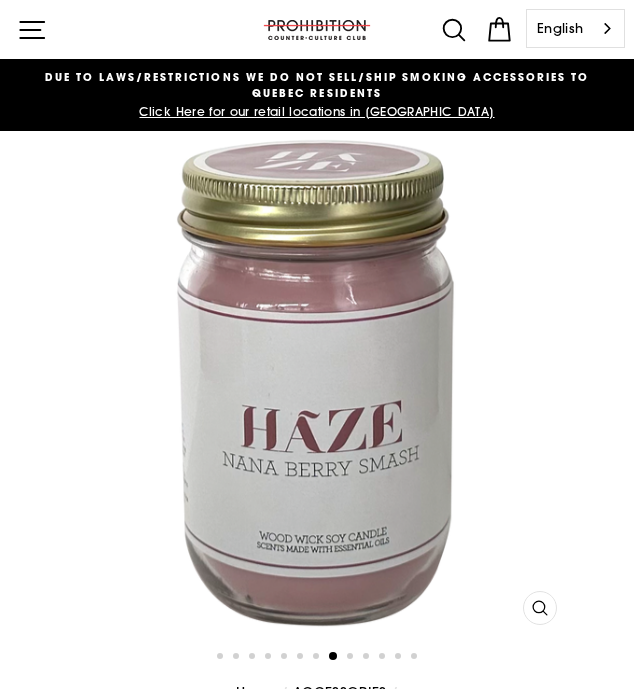 click on "1 2 3 4 5 6 7 8 9 10 11 12 13" at bounding box center (317, 656) 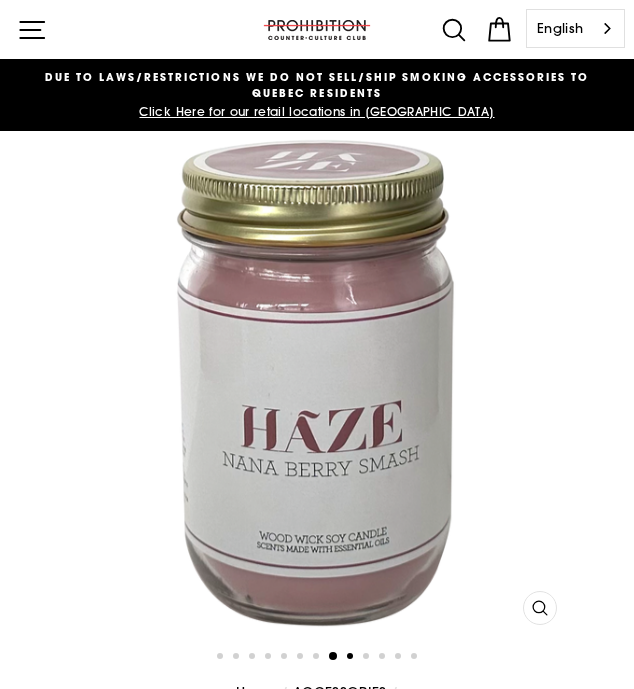 click on "9" at bounding box center [352, 658] 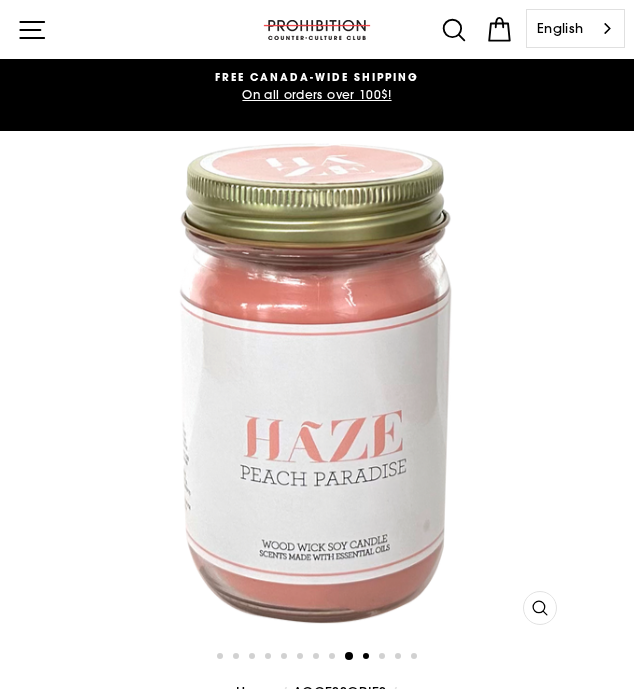 click on "10" at bounding box center [368, 658] 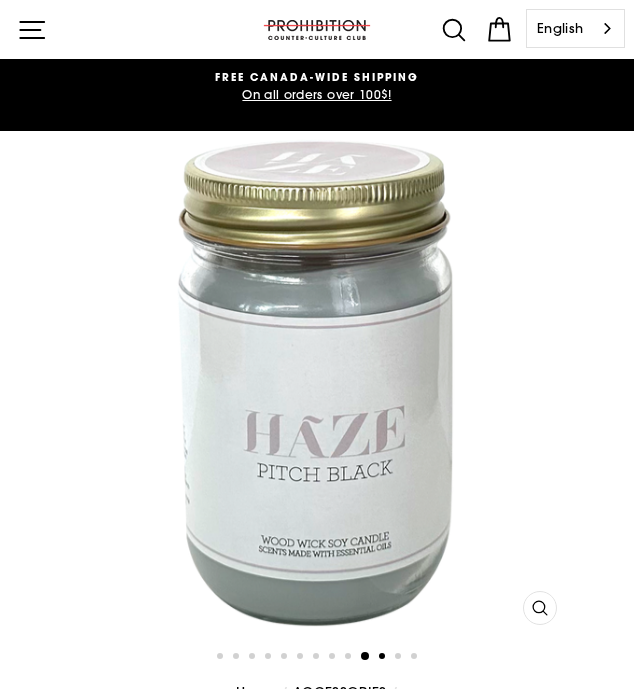 click on "11" at bounding box center (384, 658) 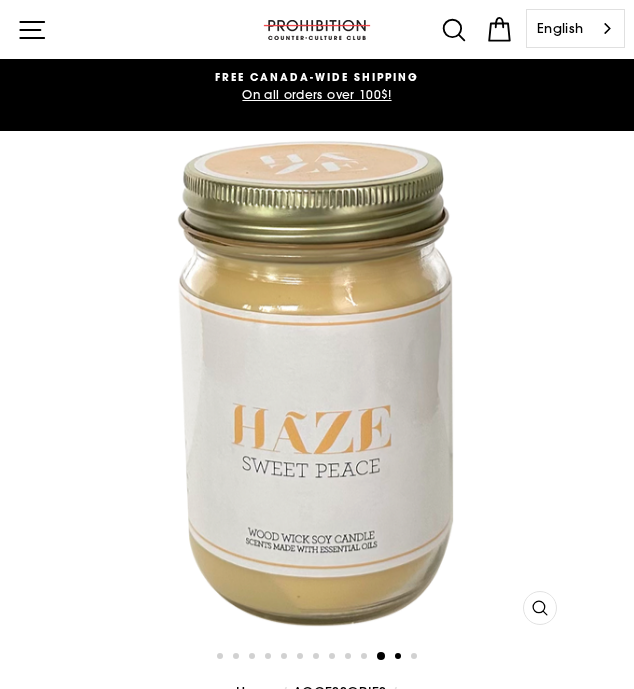 click on "12" at bounding box center (400, 658) 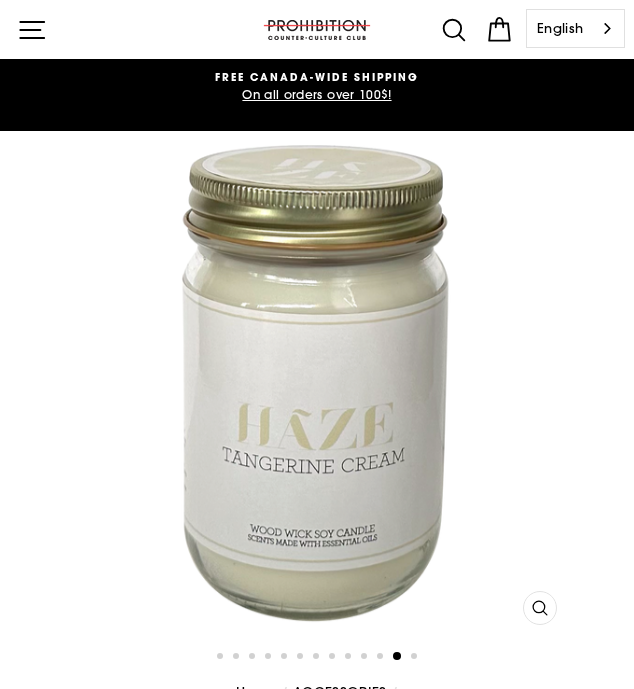 click on "1 2 3 4 5 6 7 8 9 10 11 12 13" at bounding box center [317, 656] 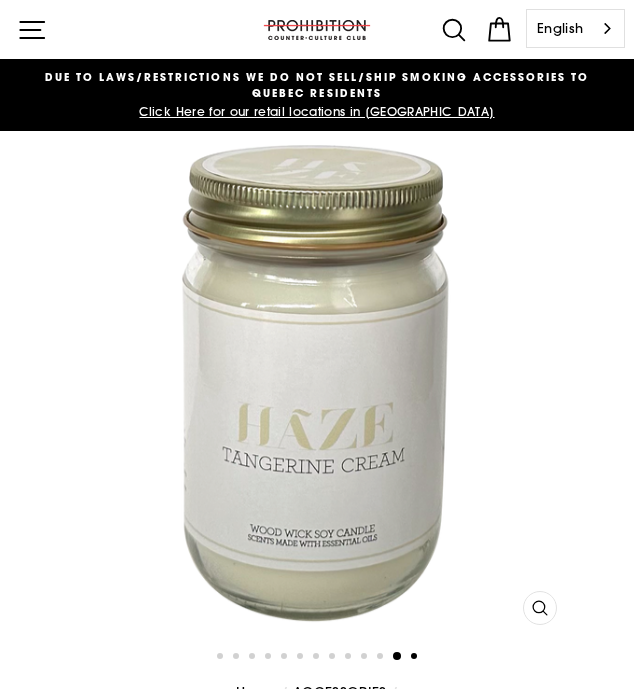 click on "13" at bounding box center [416, 658] 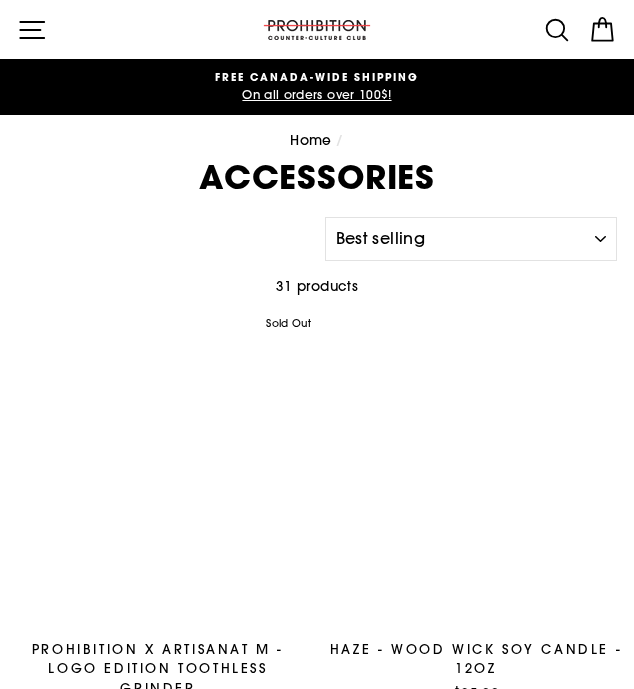 select on "best-selling" 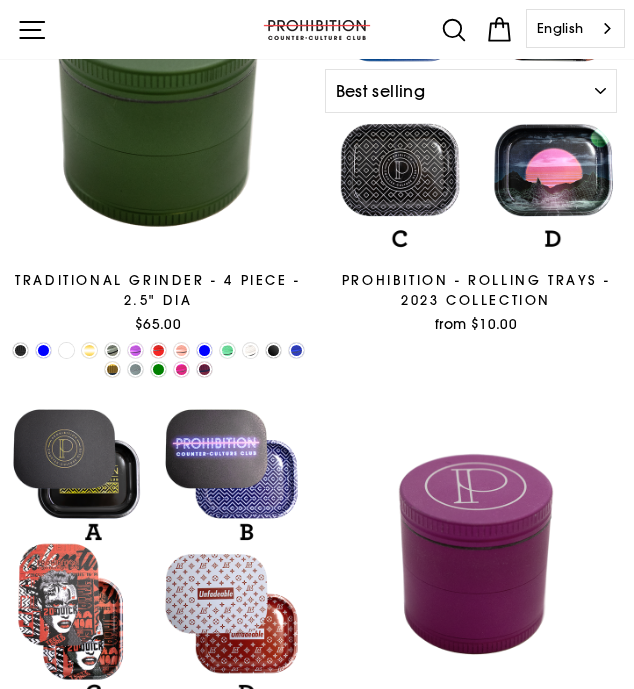 scroll, scrollTop: 821, scrollLeft: 0, axis: vertical 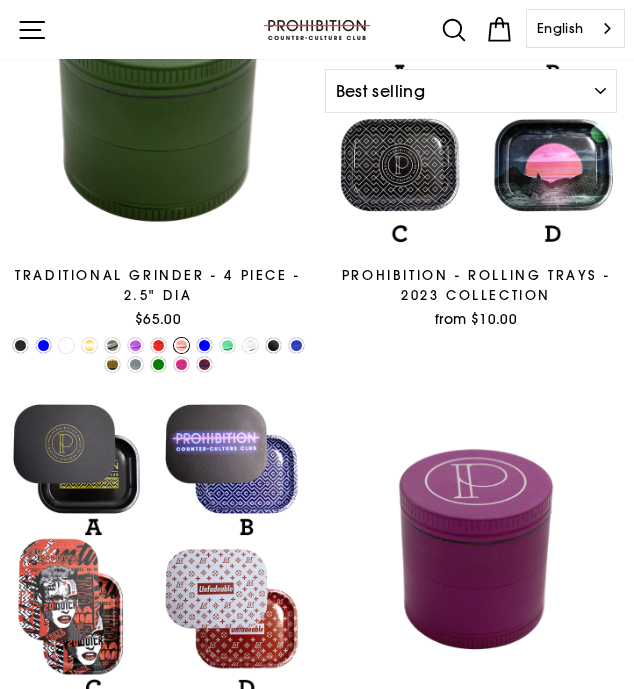 click at bounding box center (181, 345) 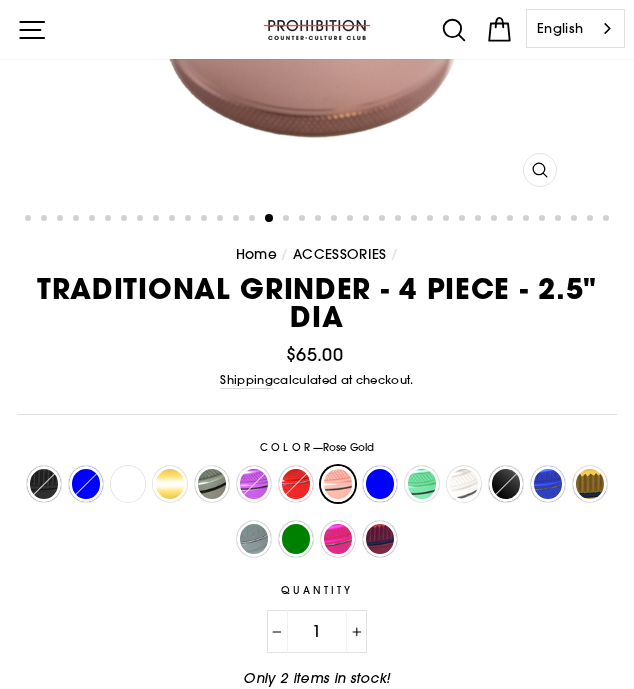 scroll, scrollTop: 442, scrollLeft: 0, axis: vertical 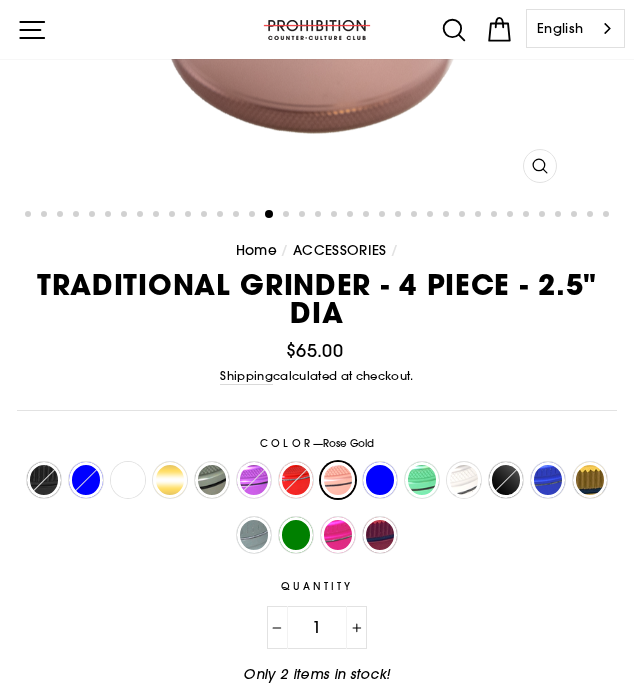 click on "Matte Pink" at bounding box center [338, 535] 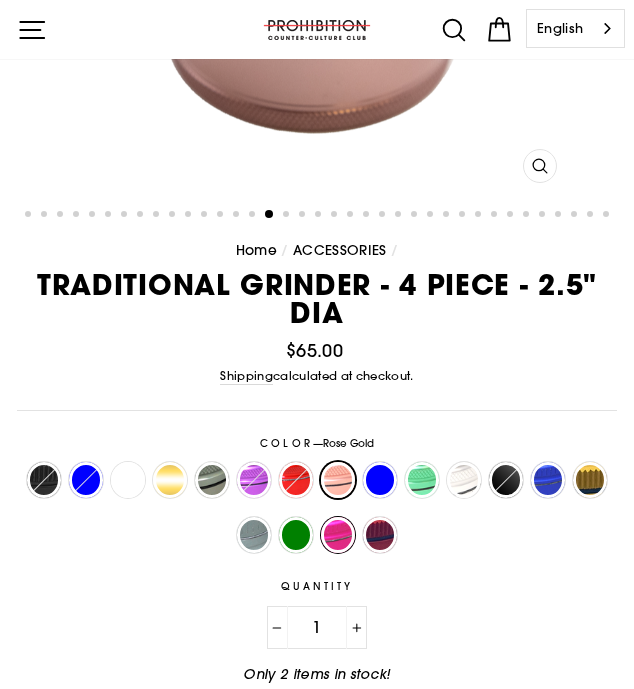 click on "Matte Pink" at bounding box center (317, 517) 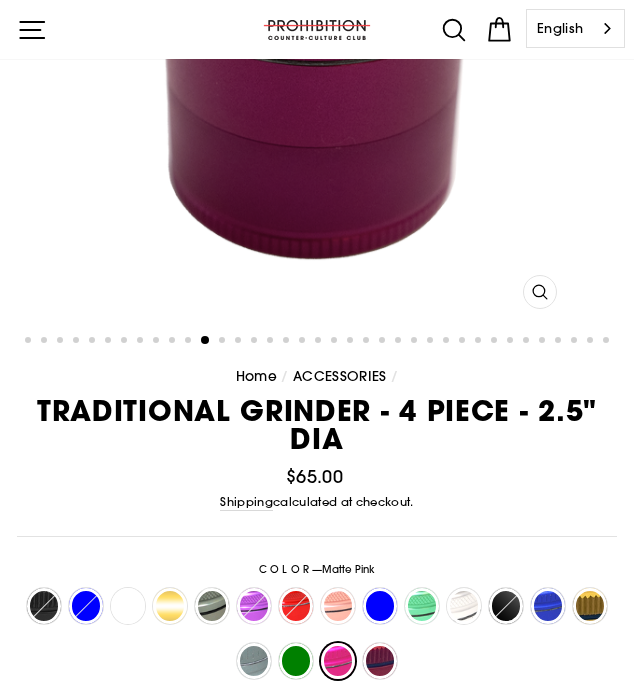 scroll, scrollTop: 332, scrollLeft: 0, axis: vertical 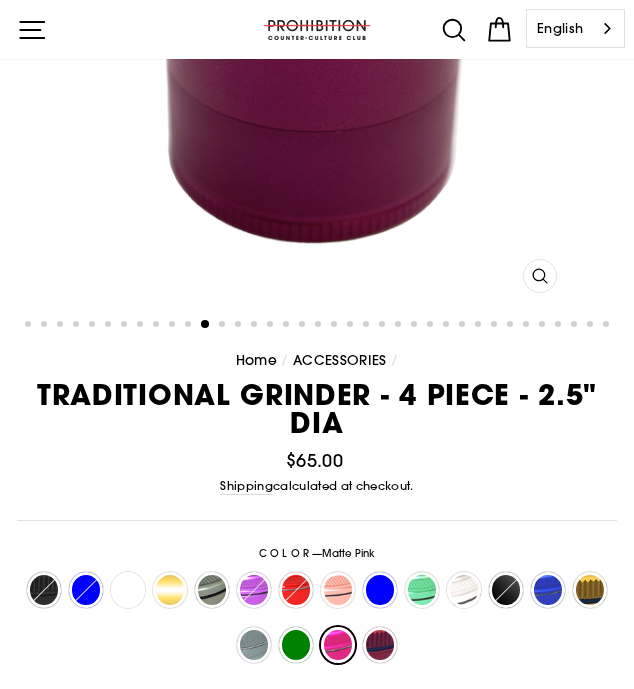 click on "Matte Red" at bounding box center [380, 645] 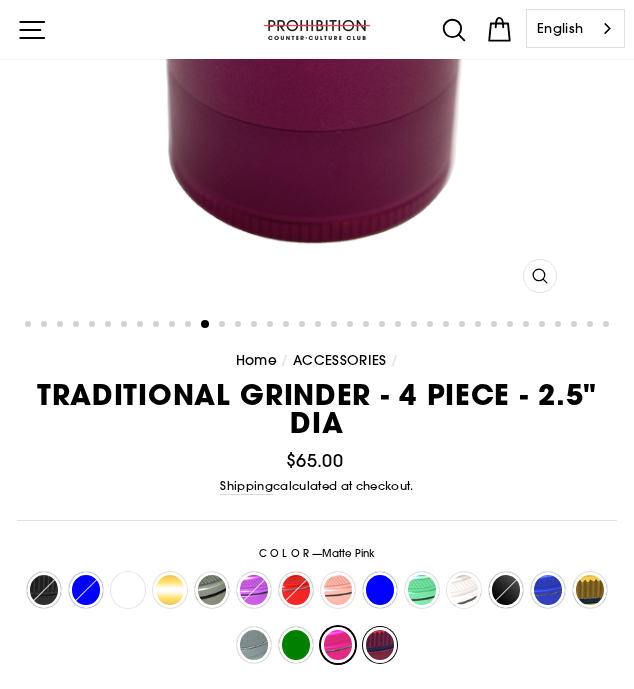 click on "Matte Red" at bounding box center (359, 627) 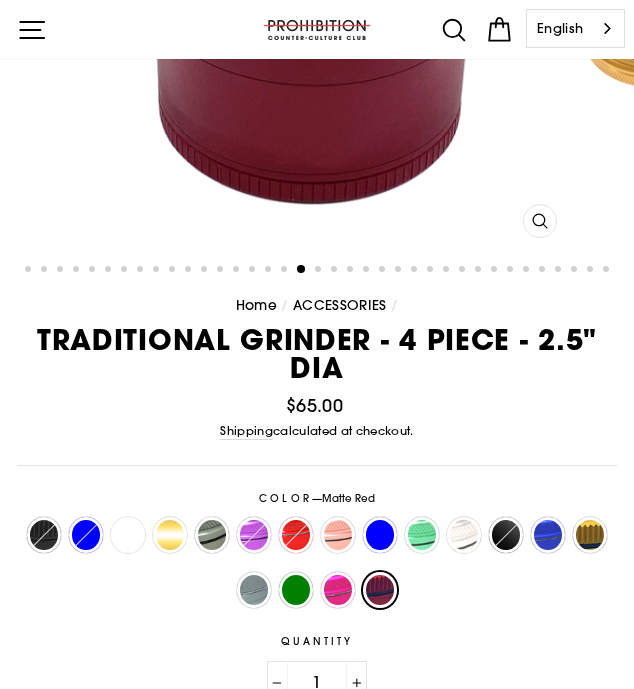scroll, scrollTop: 390, scrollLeft: 0, axis: vertical 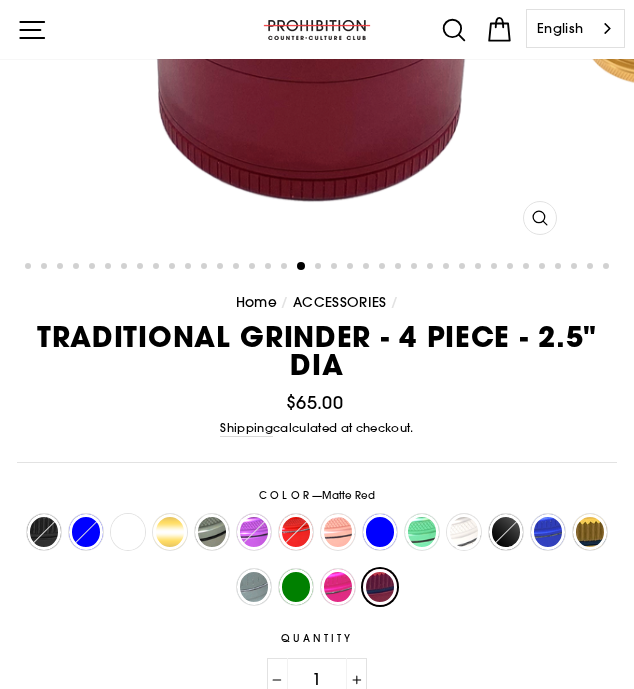 click on "Matte Blue" at bounding box center (548, 532) 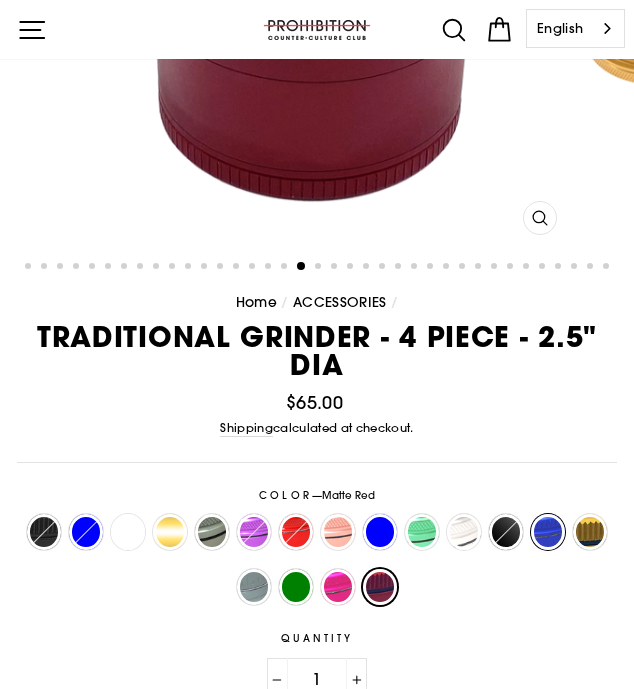 click on "Matte Blue" at bounding box center (527, 514) 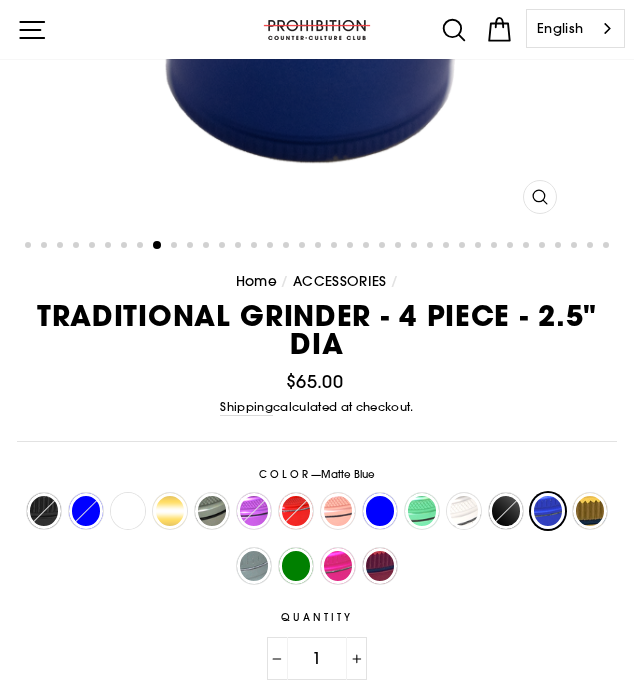 scroll, scrollTop: 412, scrollLeft: 0, axis: vertical 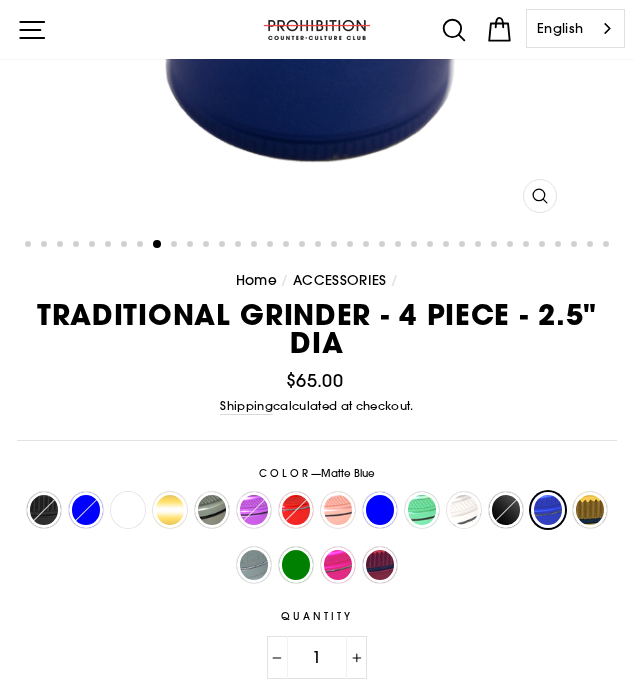 click on "Gold" at bounding box center [170, 510] 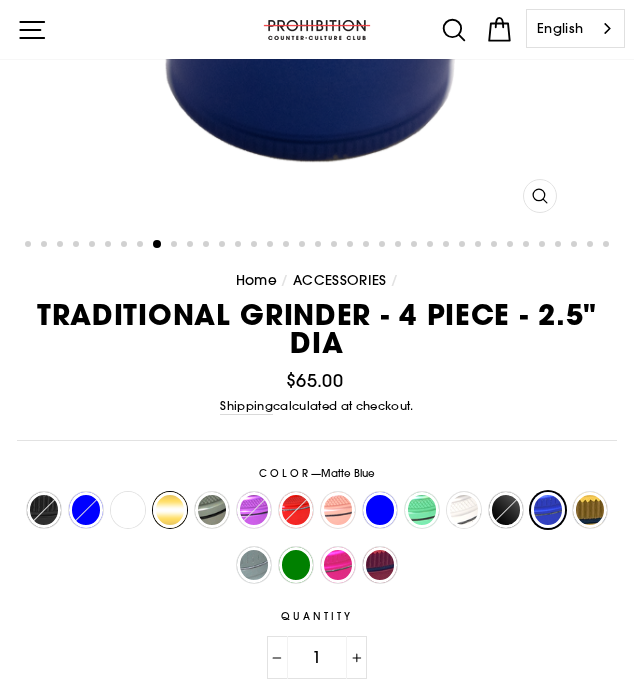 click on "Gold" at bounding box center [149, 492] 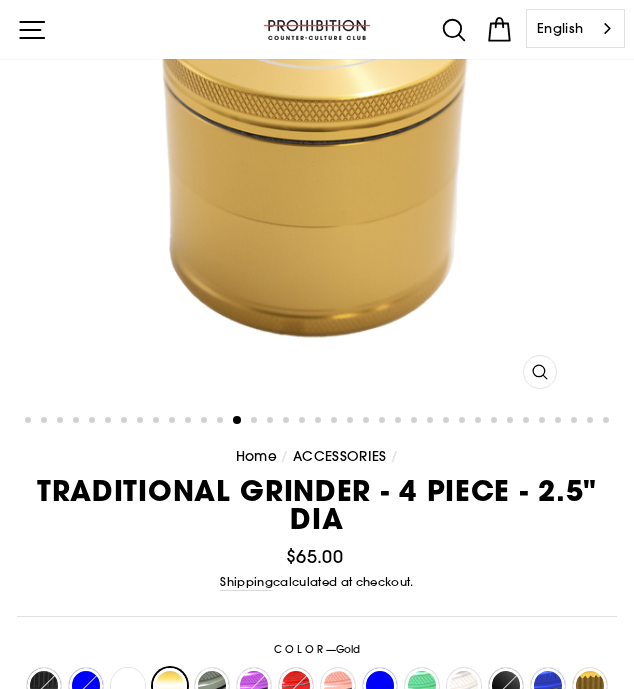 scroll, scrollTop: 164, scrollLeft: 0, axis: vertical 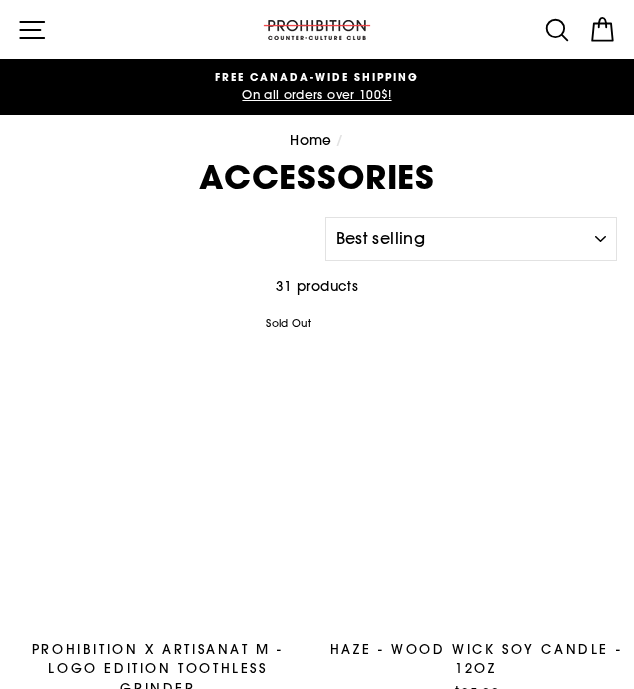select on "best-selling" 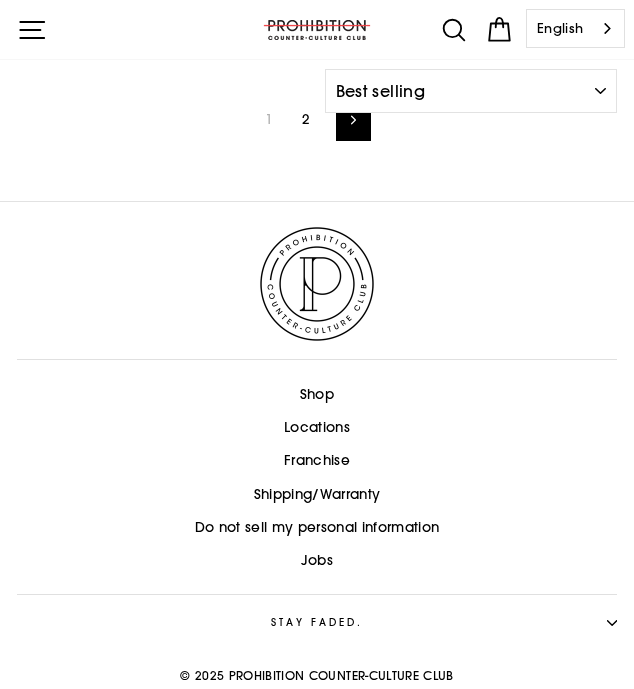 scroll, scrollTop: 6347, scrollLeft: 0, axis: vertical 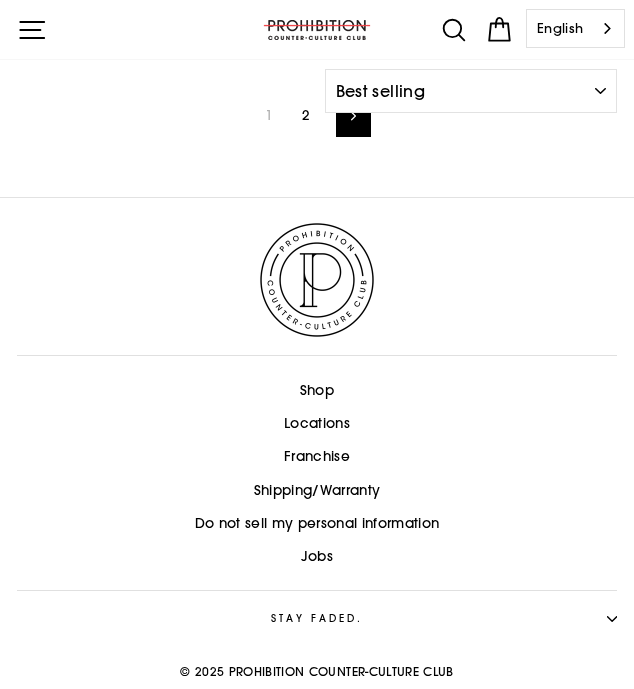 click on "Filter
31 products
Sort
Sort
Featured
Best selling
Alphabetically, A-Z
Alphabetically, Z-A
Price, low to high
Price, high to low
Date, old to new
Date, new to old" at bounding box center [317, 98] 